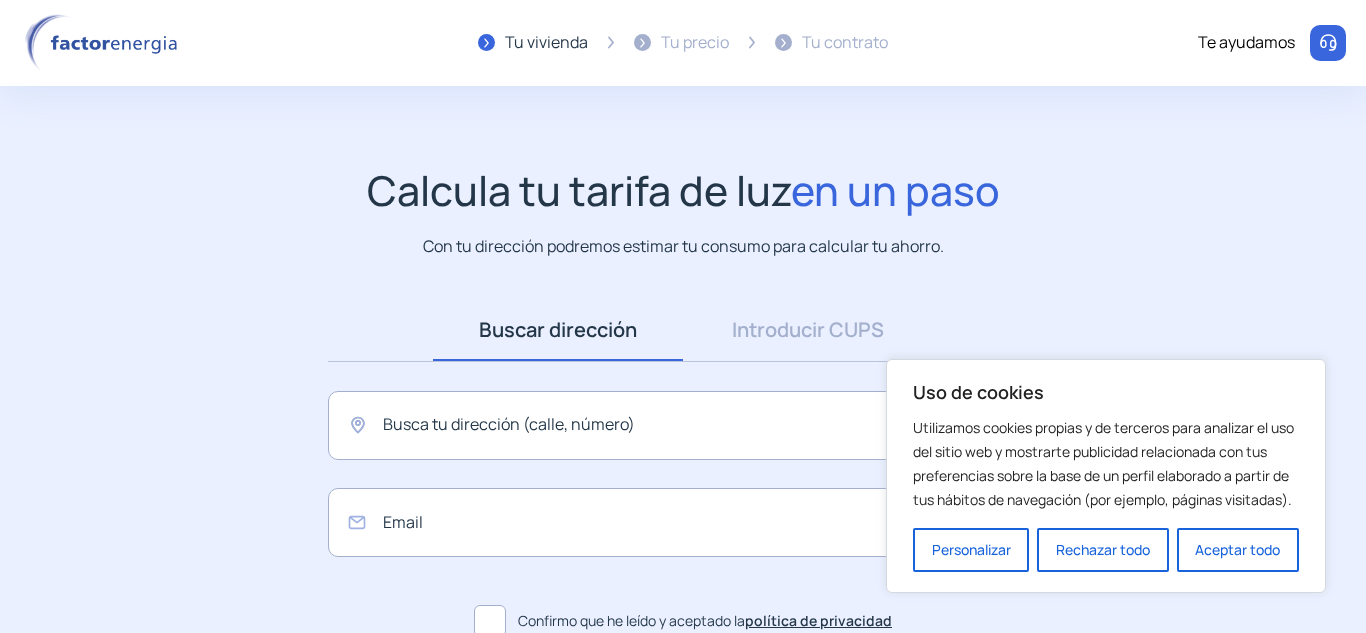 scroll, scrollTop: 0, scrollLeft: 0, axis: both 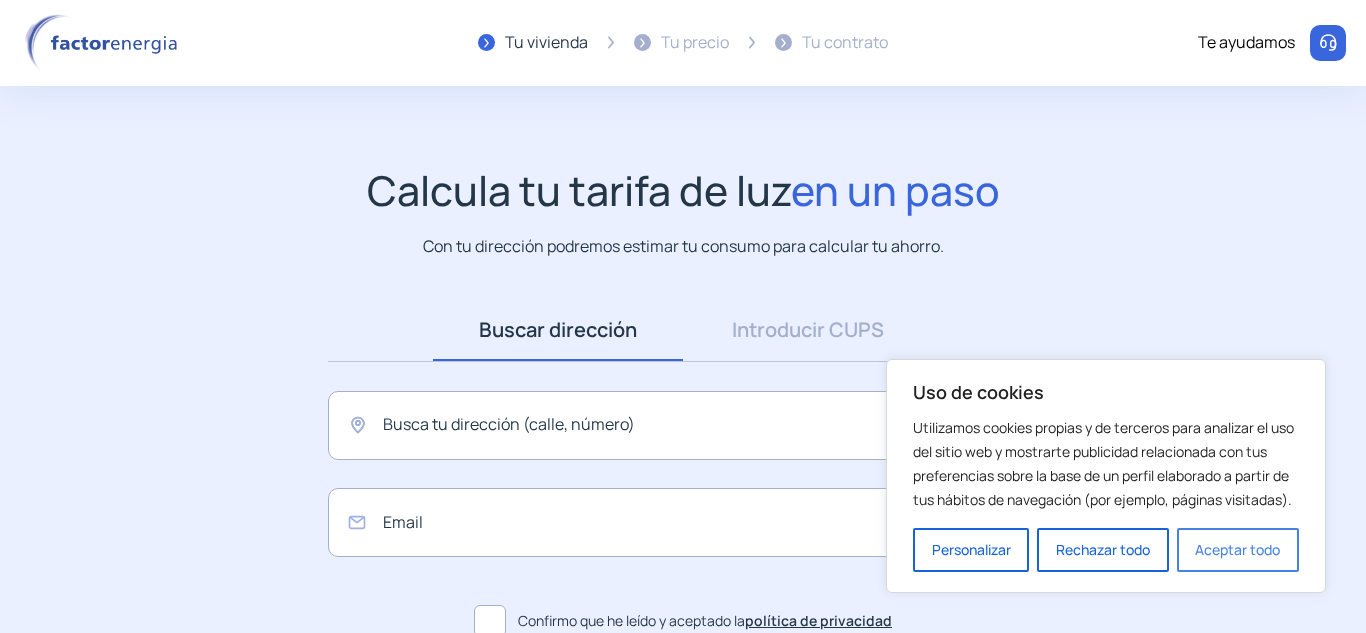 click on "Aceptar todo" at bounding box center (1238, 550) 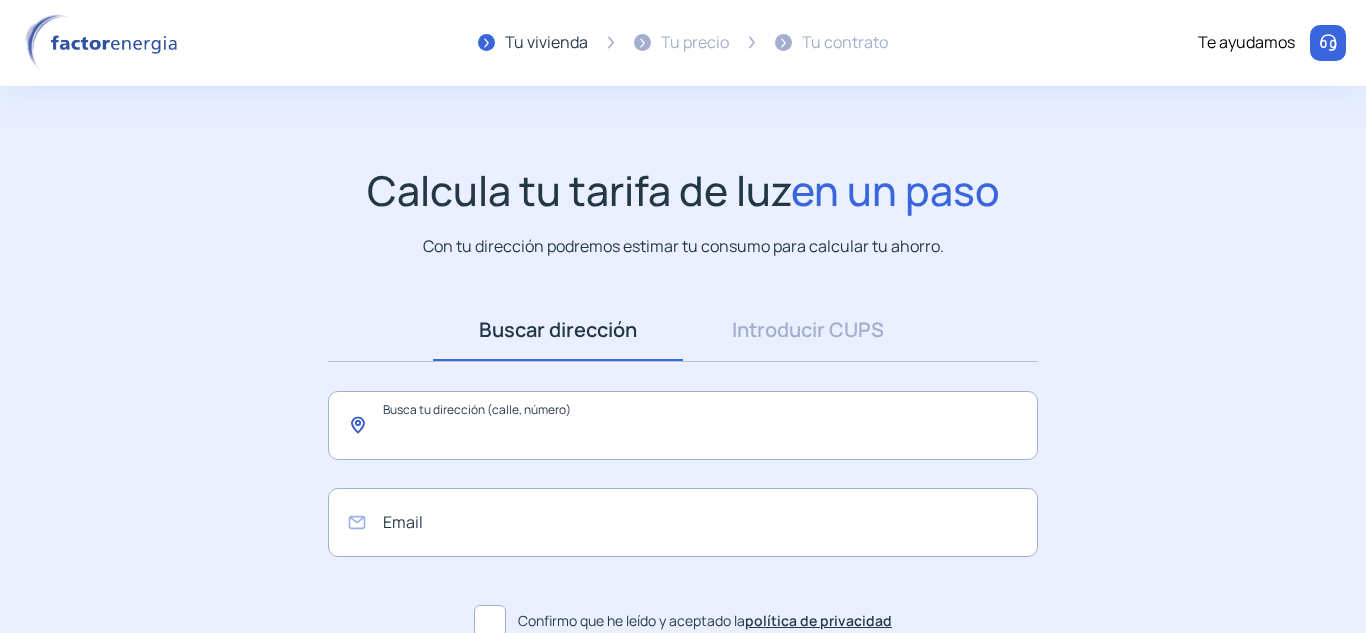 click at bounding box center [683, 425] 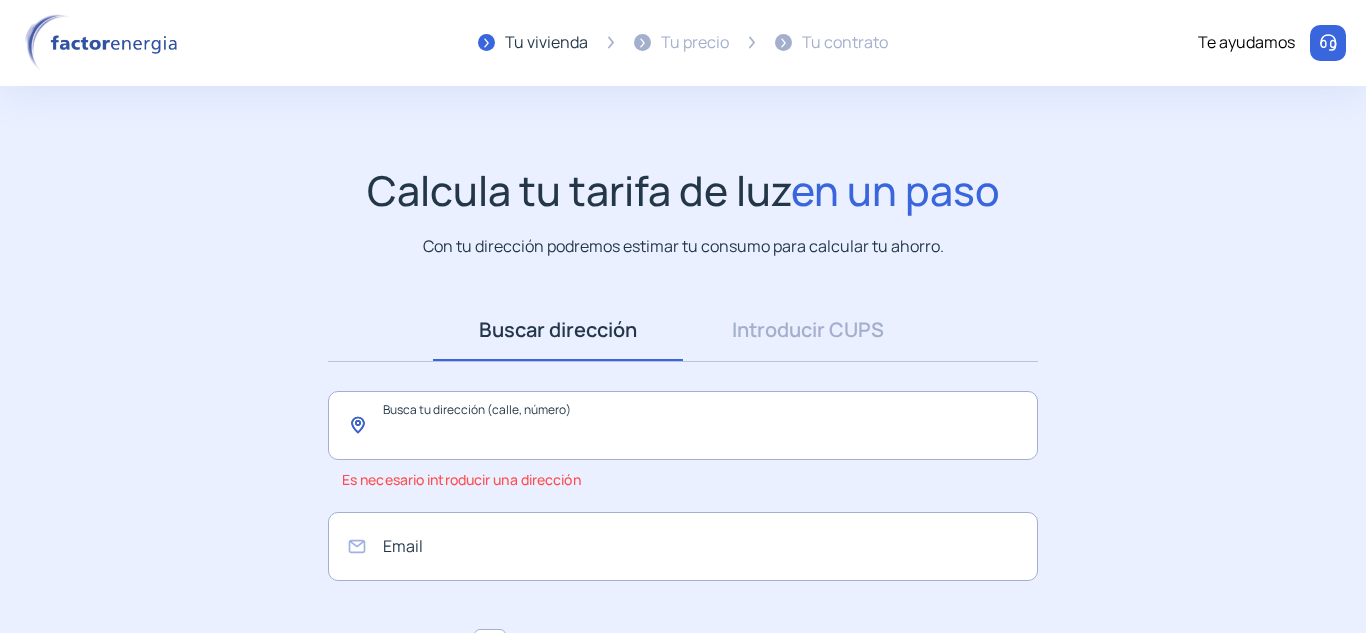 paste on "**********" 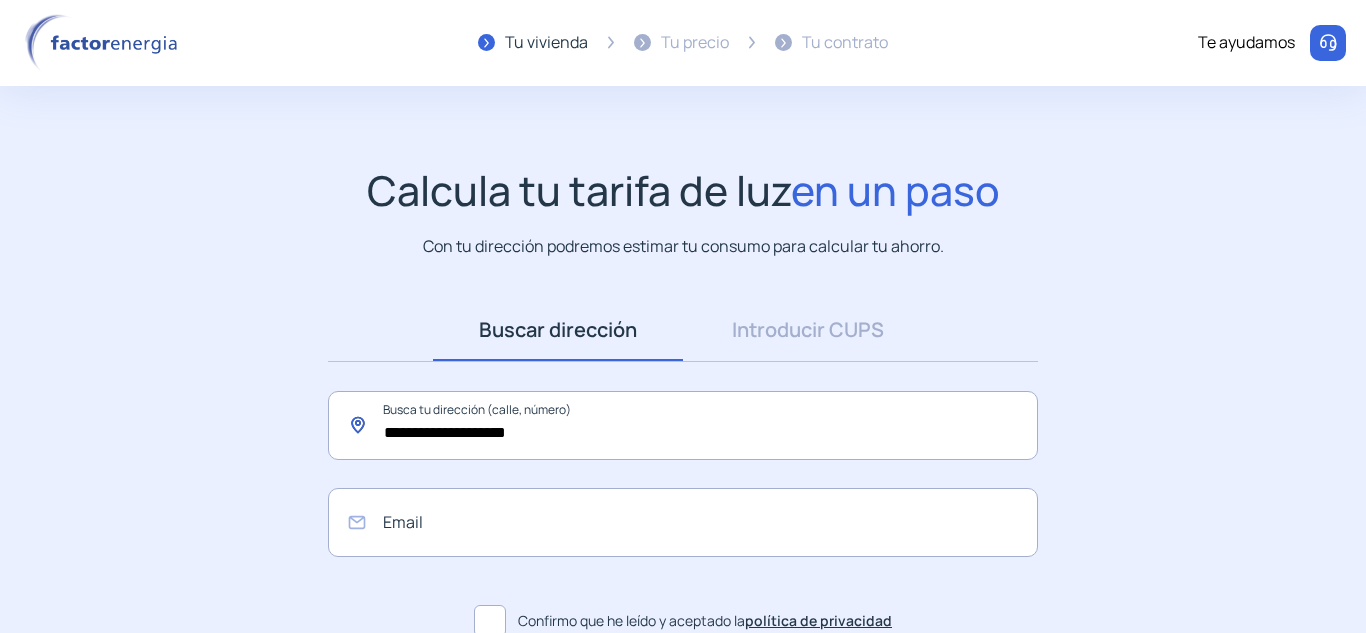 type on "**********" 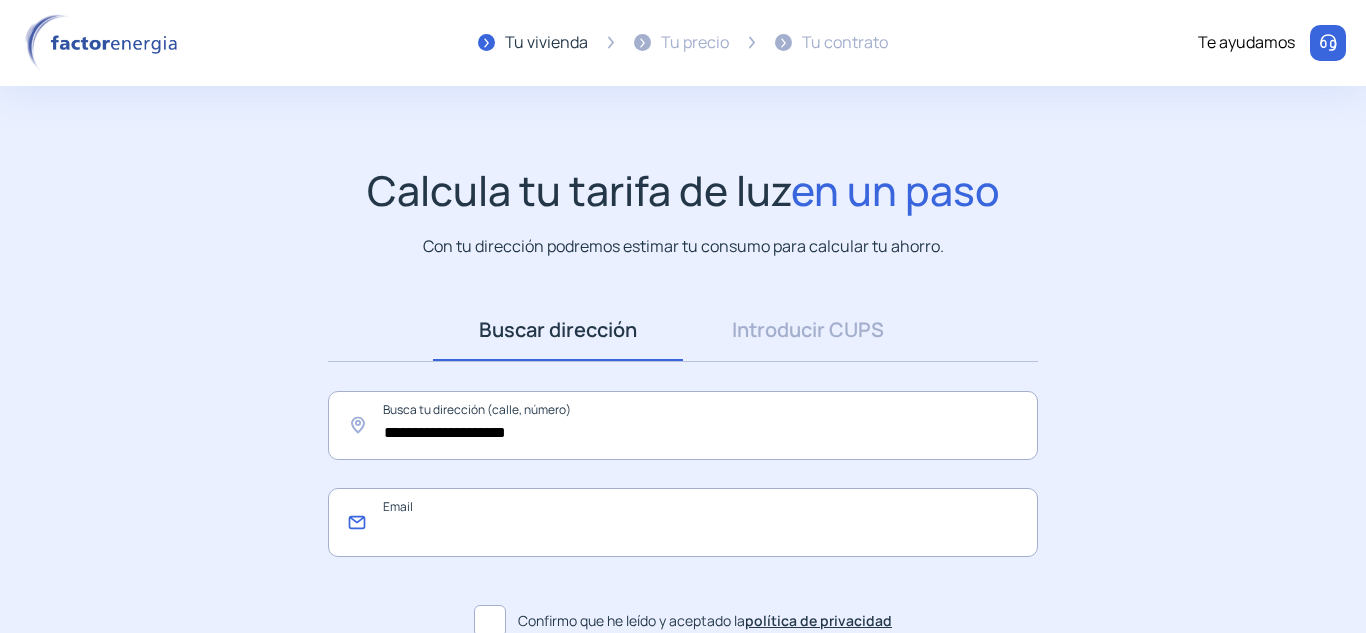 click at bounding box center [683, 522] 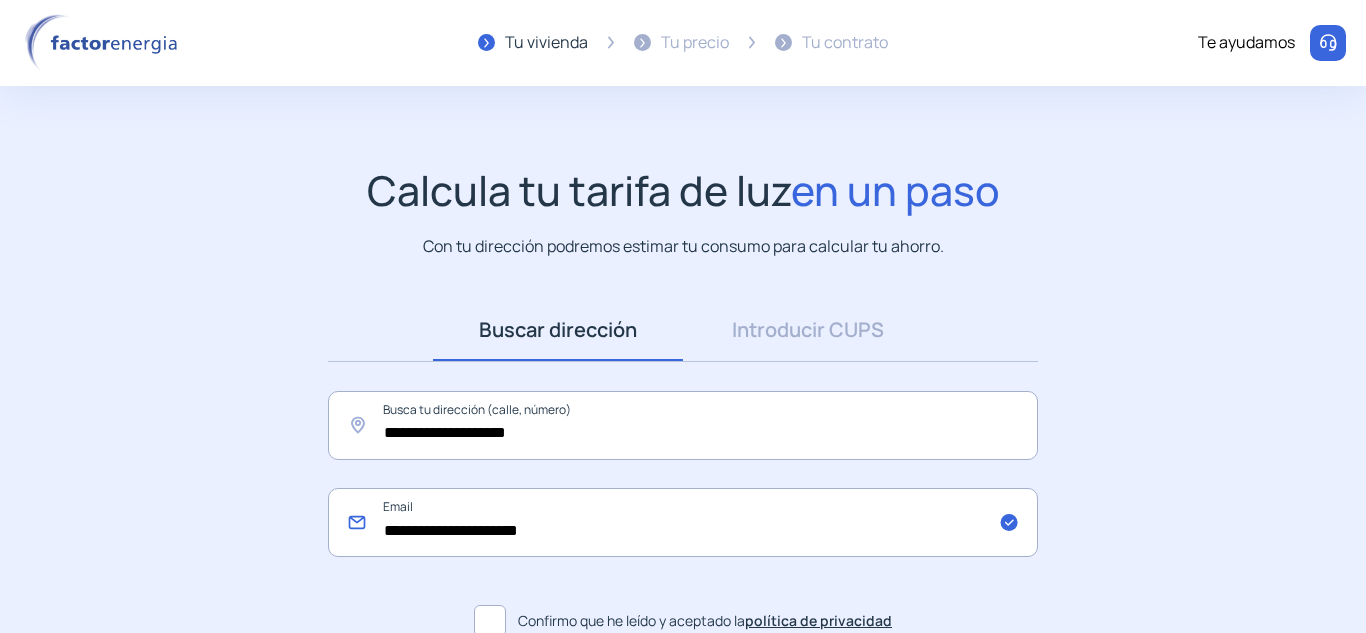 type on "**********" 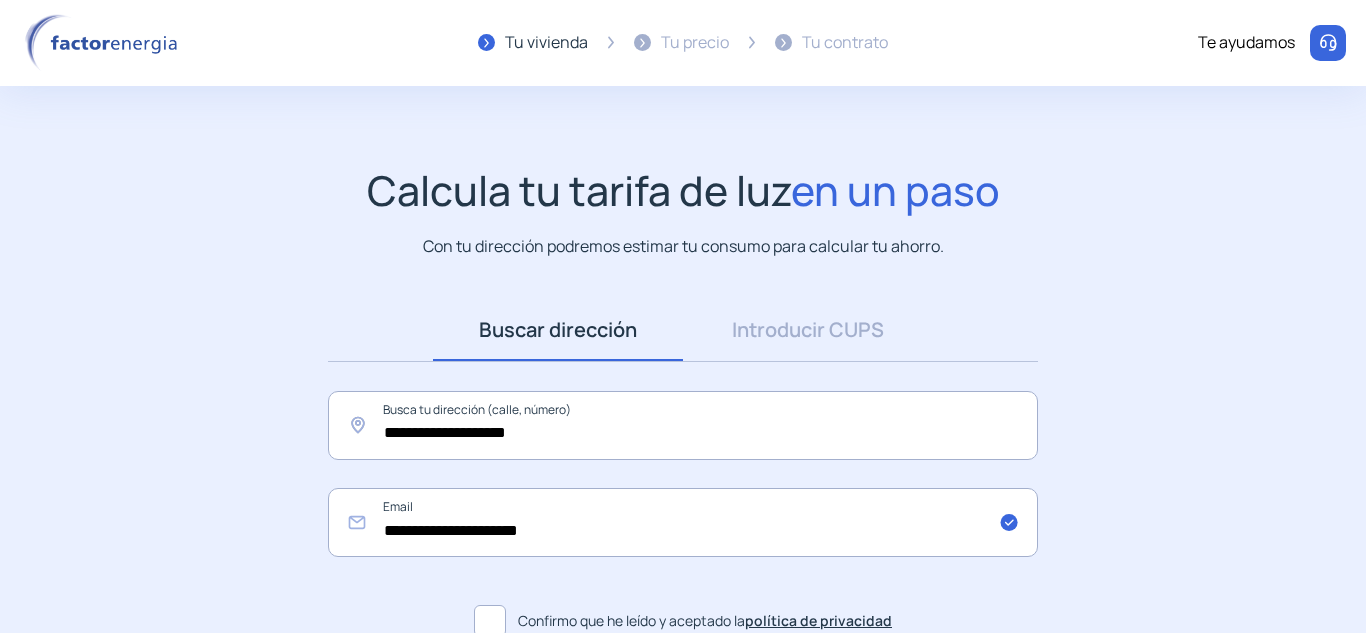 click at bounding box center [490, 621] 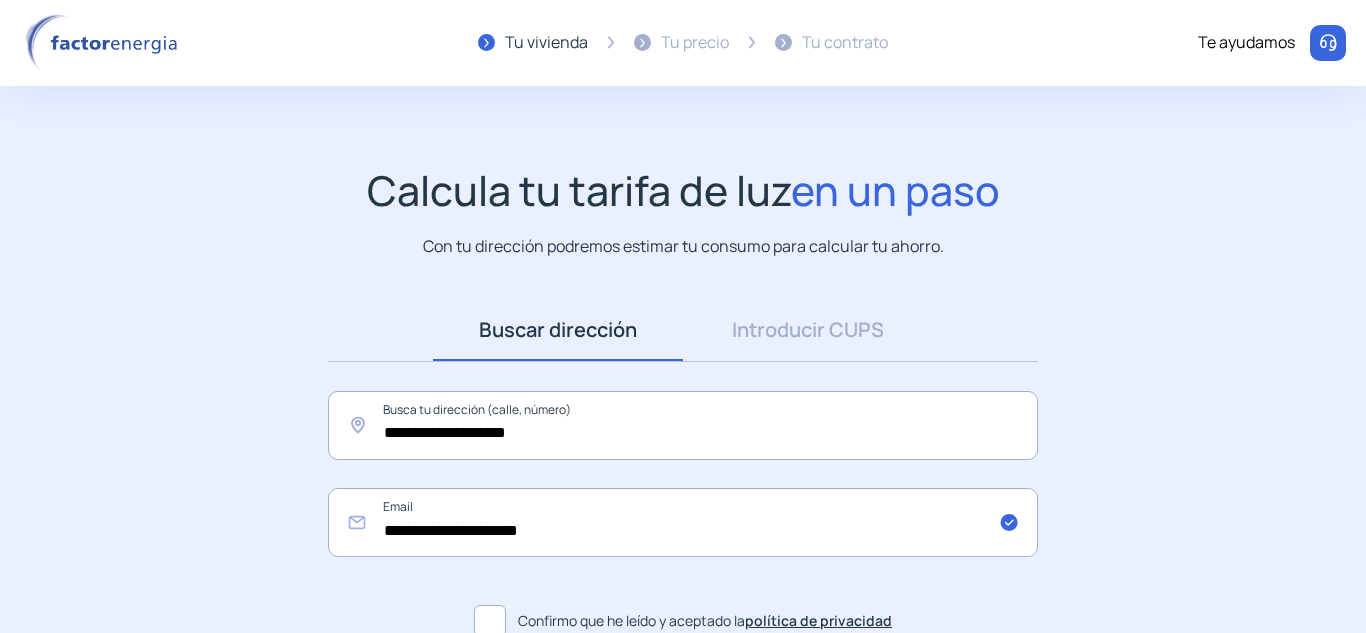 click on "**********" at bounding box center [683, 446] 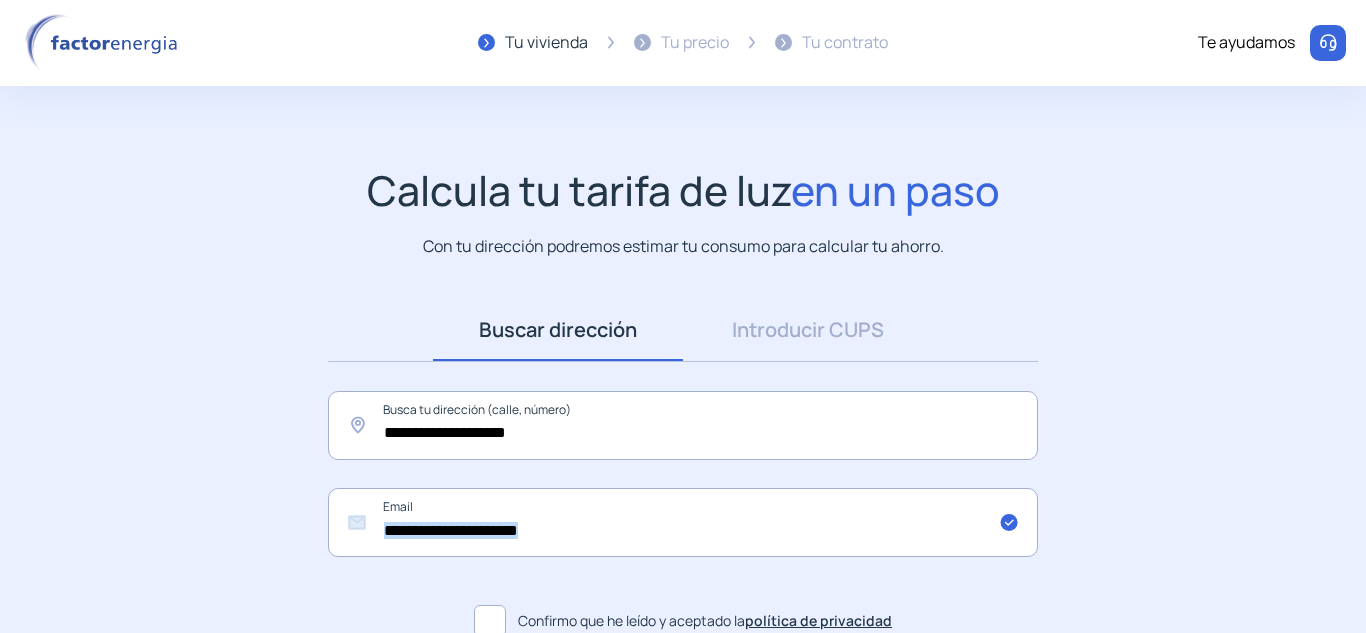 click on "**********" at bounding box center (683, 446) 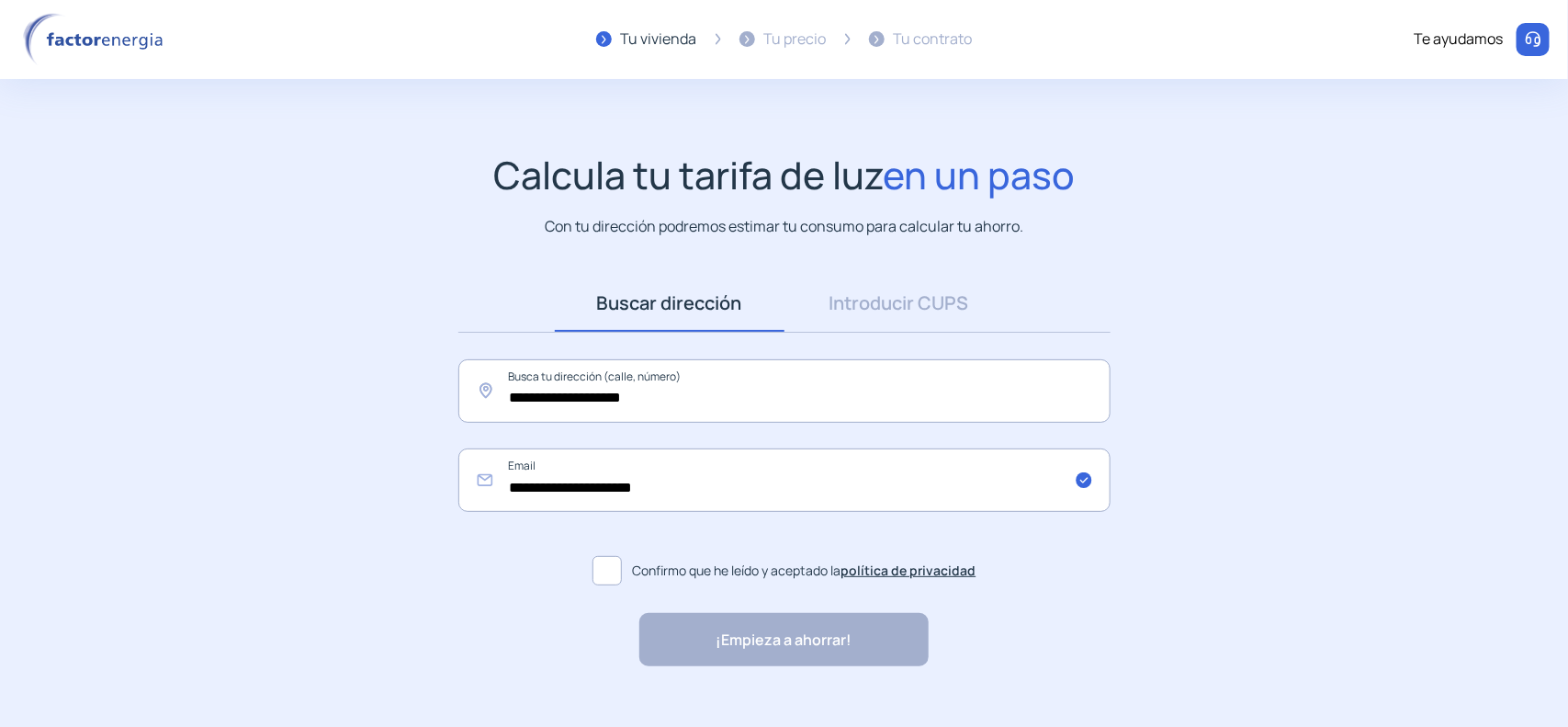 click on "¡Empieza a ahorrar! "Excelente servicio y atención al cliente" "Respeto por el cliente y variedad de tarifas" "Todo genial y muy rápido" "Rapidez y buen trato al cliente"" at bounding box center [784, 640] 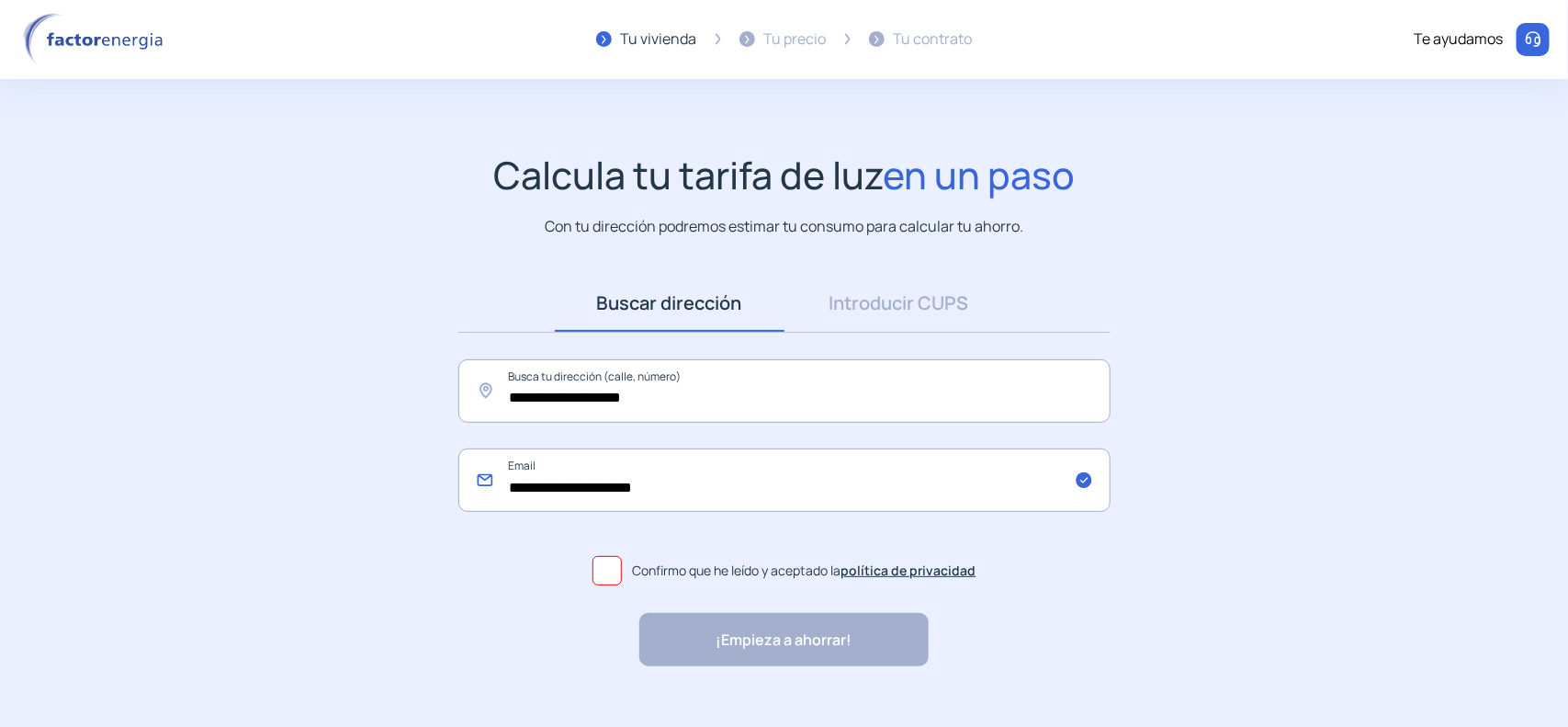 click on "**********" at bounding box center (784, 480) 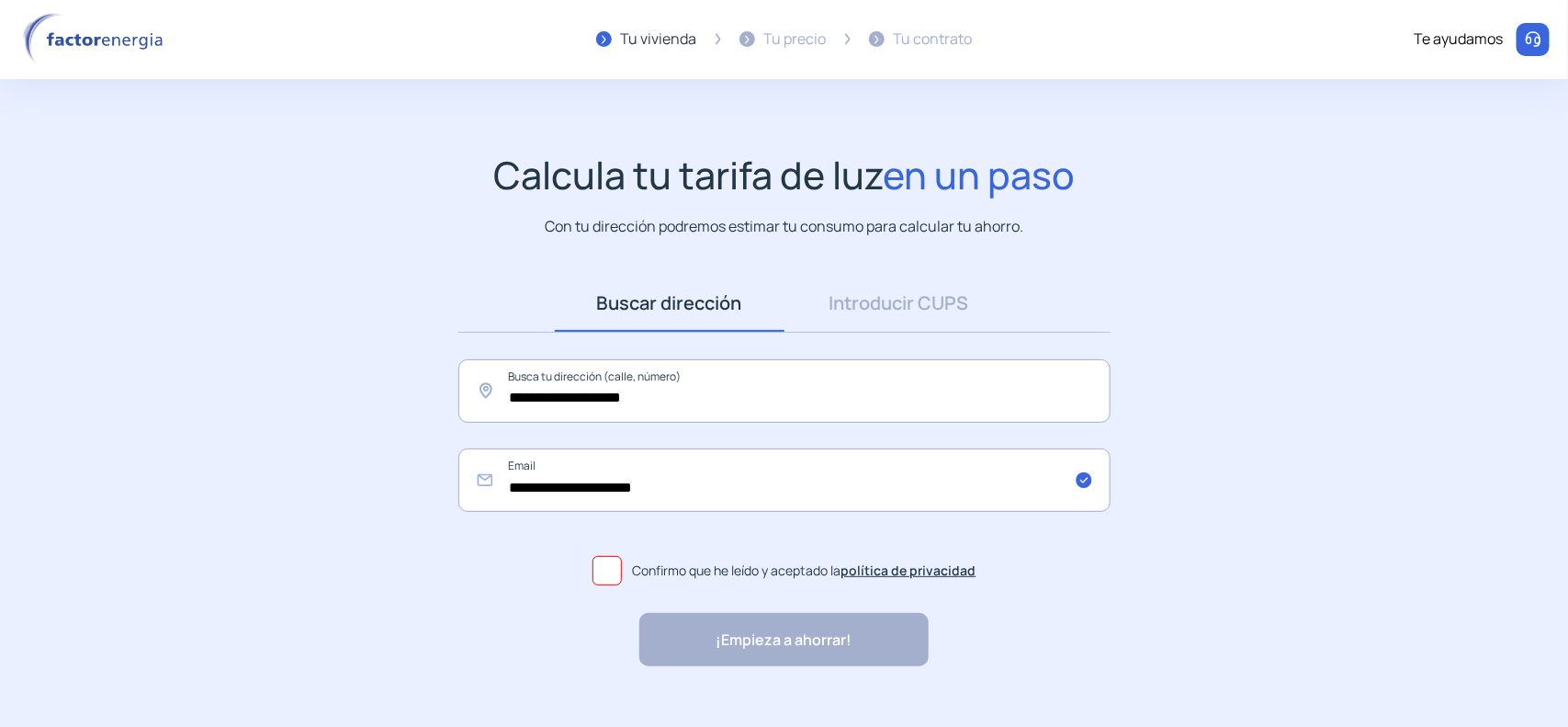 click on "¡Empieza a ahorrar! "Excelente servicio y atención al cliente" "Respeto por el cliente y variedad de tarifas" "Todo genial y muy rápido" "Rapidez y buen trato al cliente"" at bounding box center (784, 640) 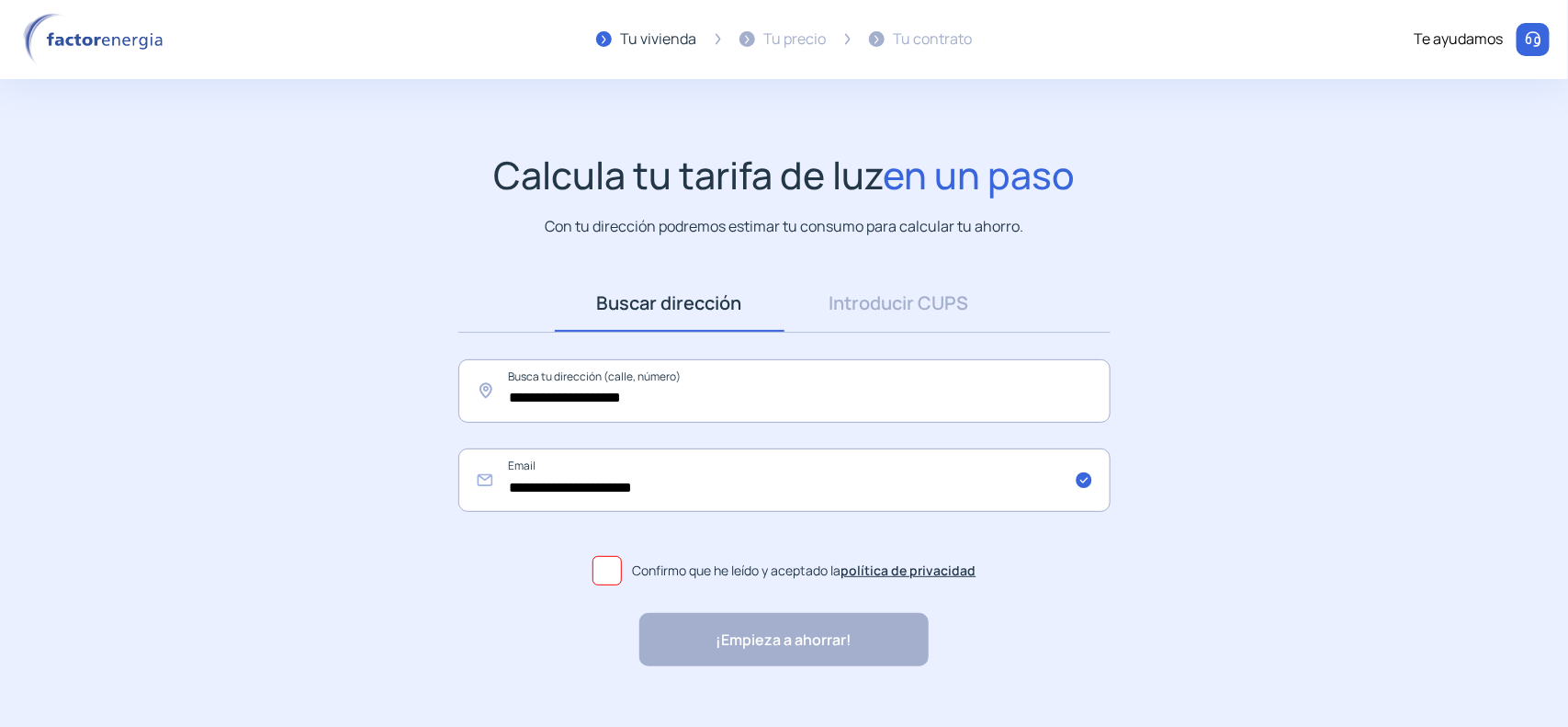click at bounding box center [607, 571] 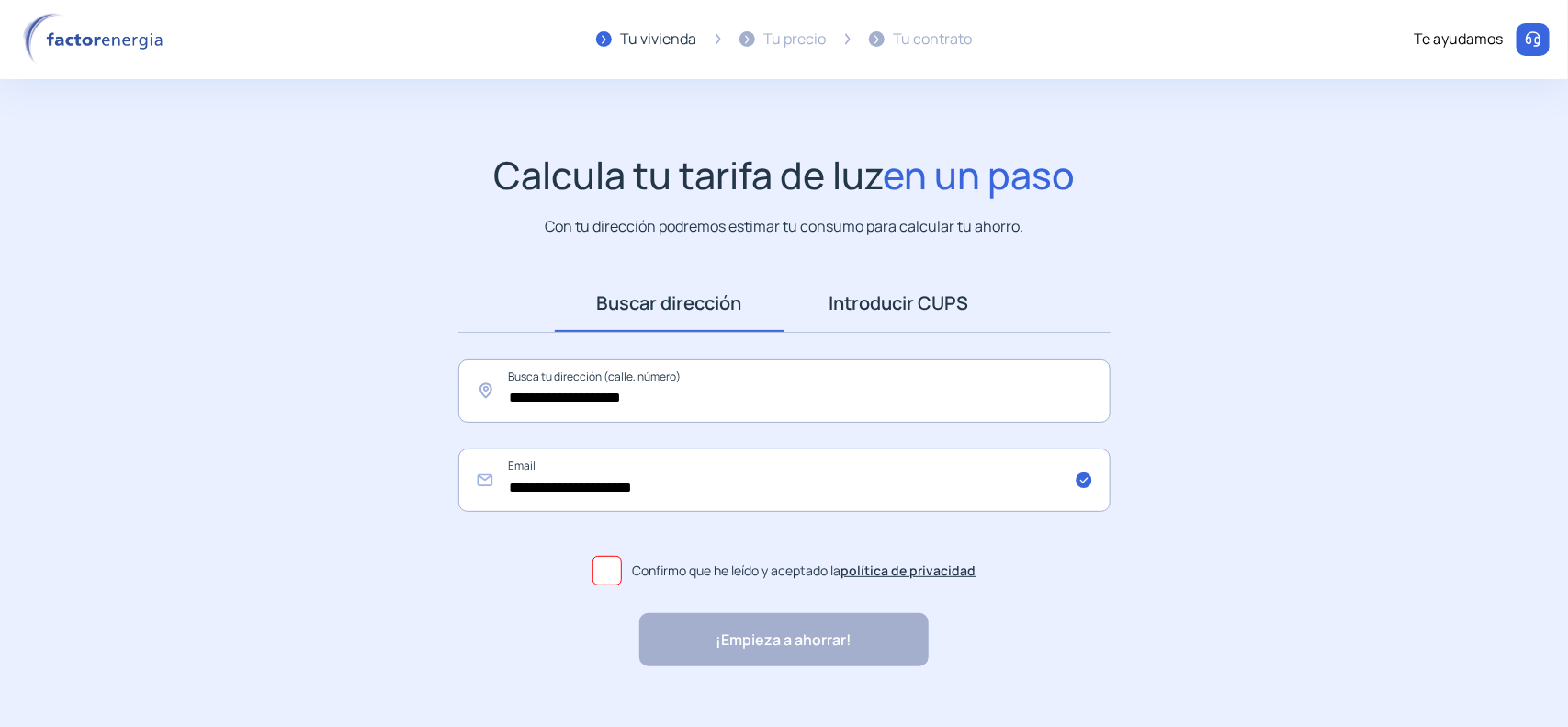click on "Introducir CUPS" at bounding box center (899, 303) 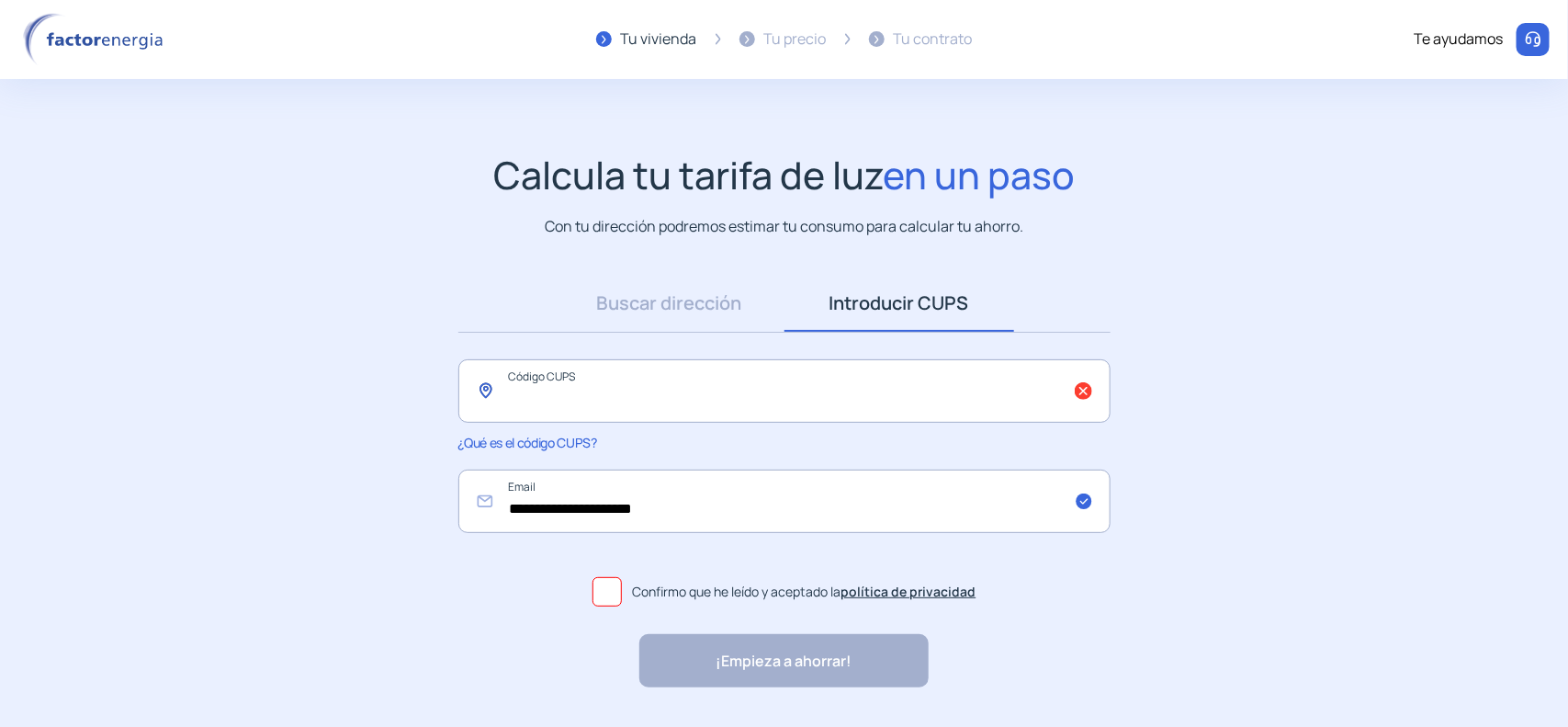 paste on "**********" 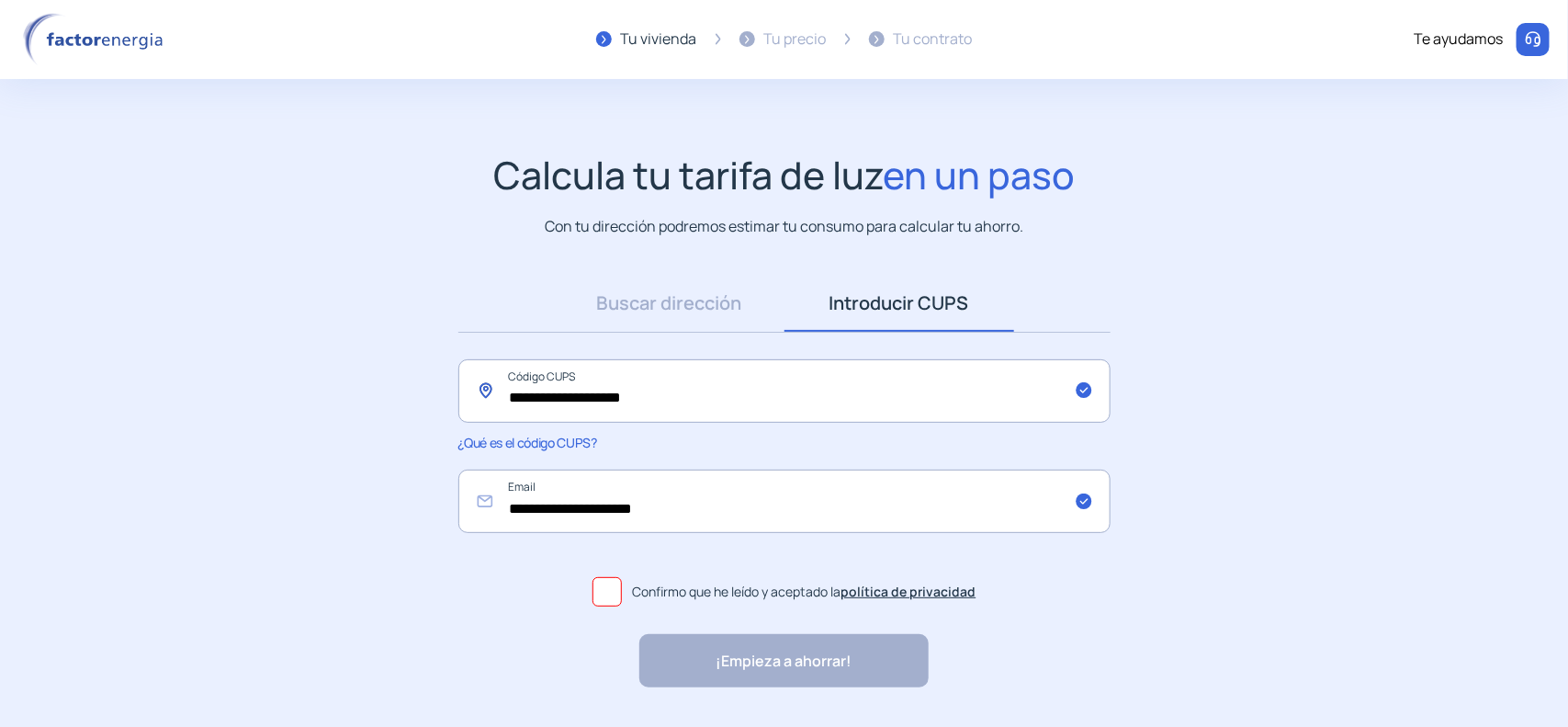 type on "**********" 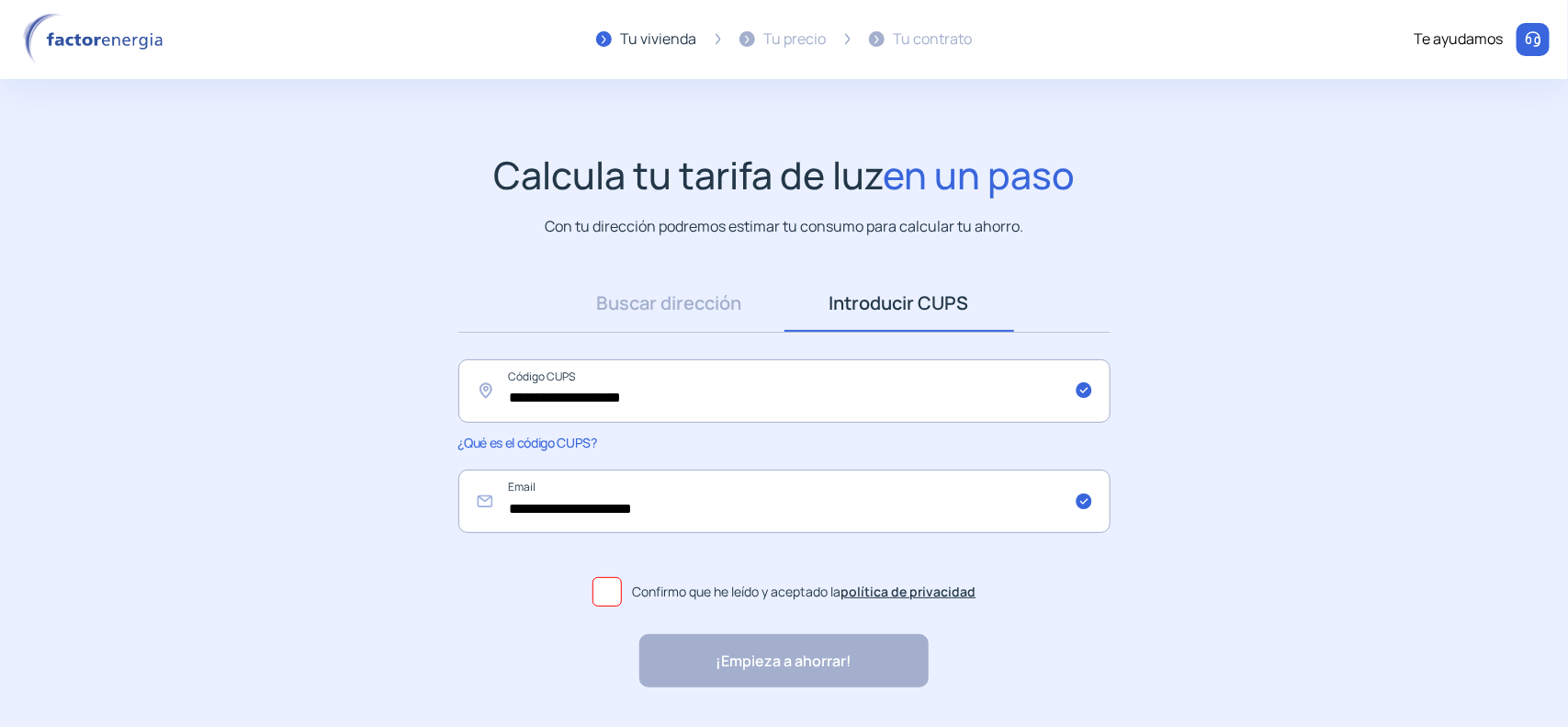 click at bounding box center [607, 592] 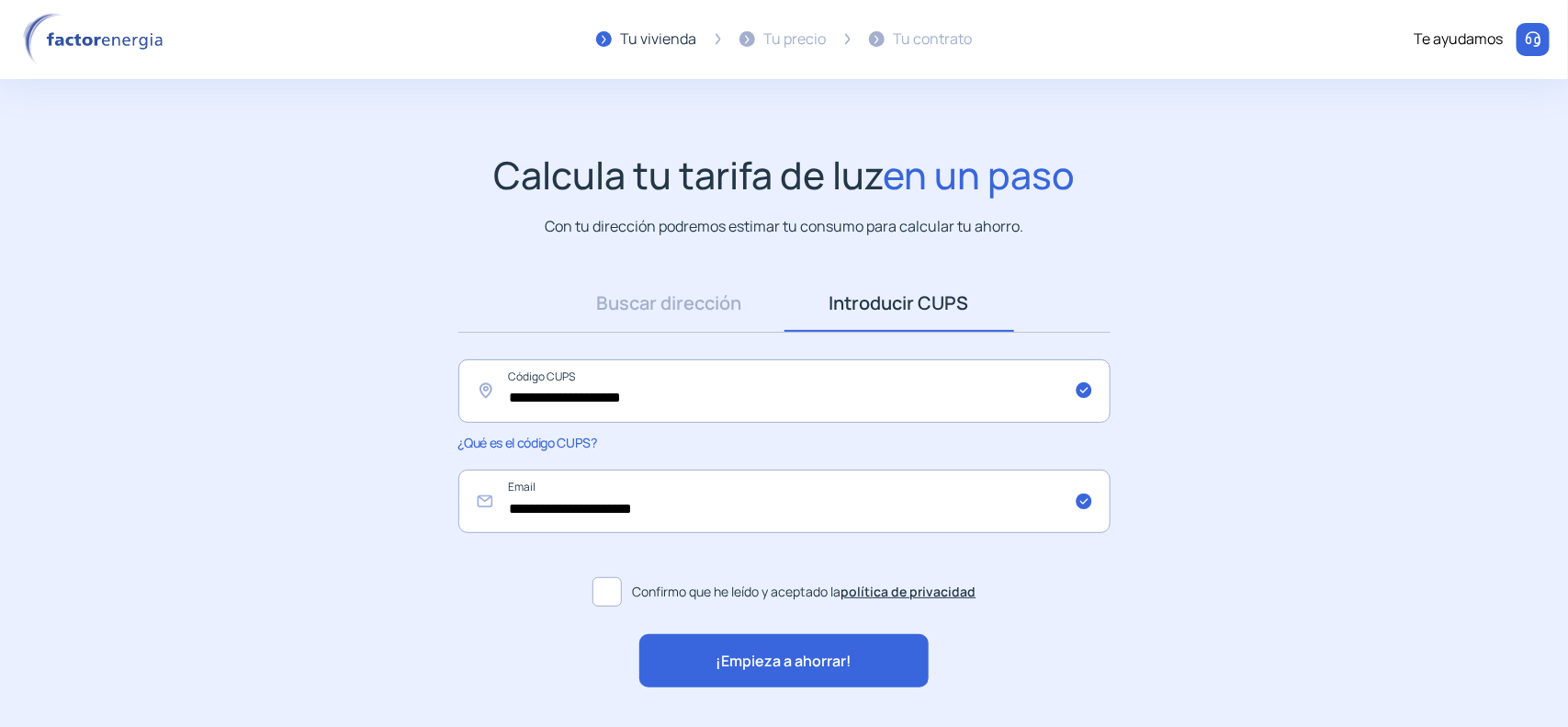 click on "¡Empieza a ahorrar!" at bounding box center [784, 661] 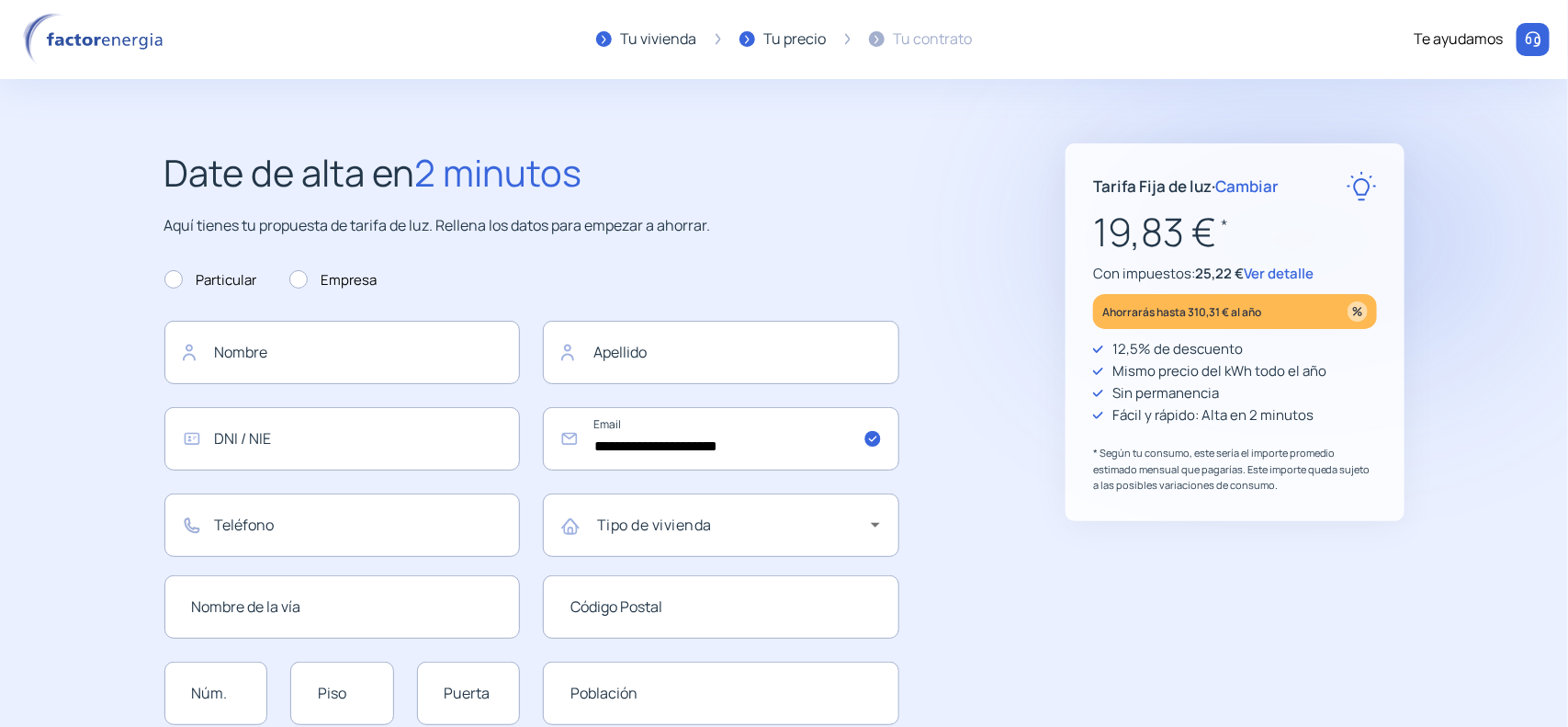 click on "Ver detalle" at bounding box center (1279, 273) 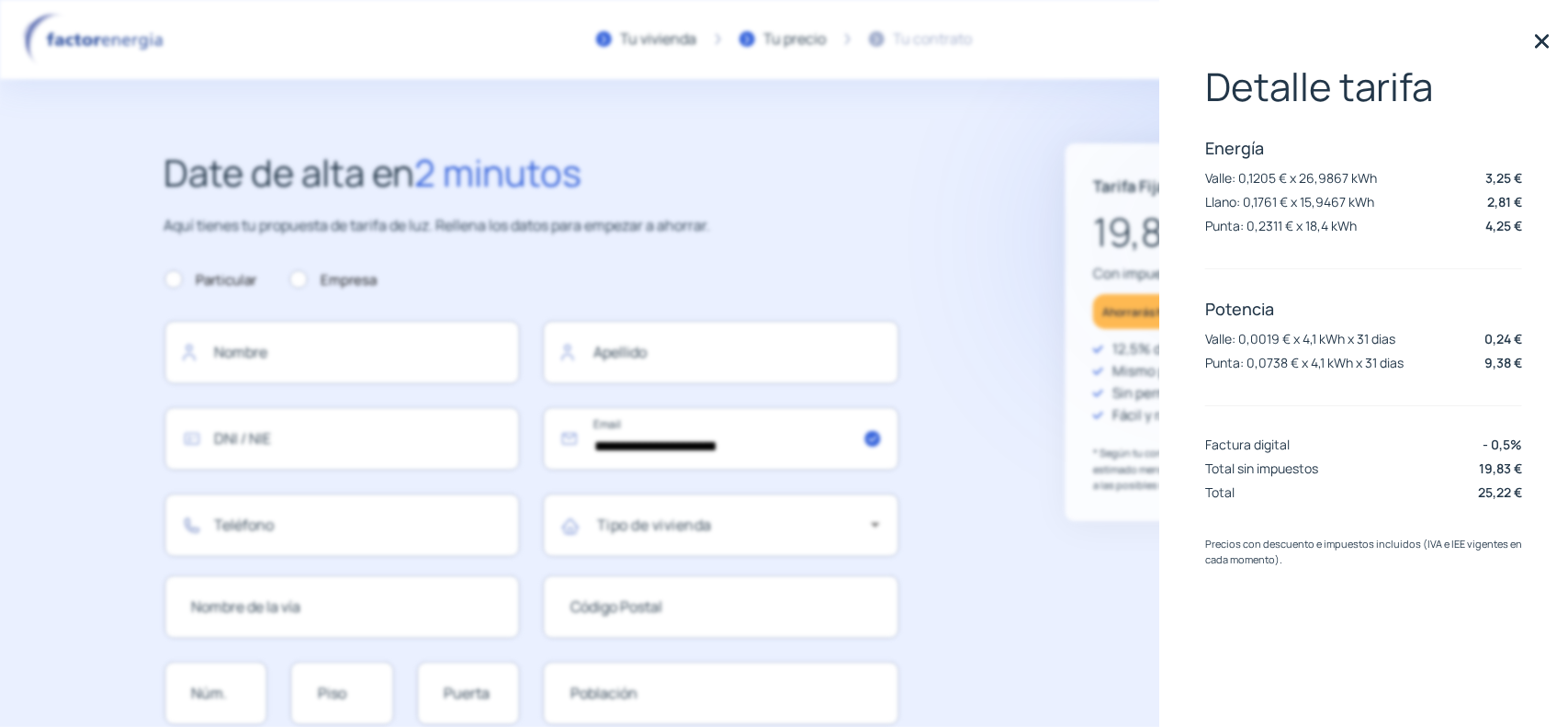click on "Tarifa Fija de luz   ·   Cambiar  19,83 €  *  Con impuestos:  25,22 €  Ver detalle Ahorrarás hasta 310,31 € al año 12,5% de descuento Mismo precio del kWh todo el año Sin permanencia Fácil y rápido: Alta en 2 minutos * Según tu consumo, este sería el importe promedio estimado mensual que pagarías. Este importe queda sujeto a las posibles variaciones de consumo. "Excelente servicio y atención al cliente" "Respeto por el cliente y variedad de tarifas" "Todo genial y muy rápido" "Rapidez y buen trato al cliente"" at bounding box center (1235, 846) 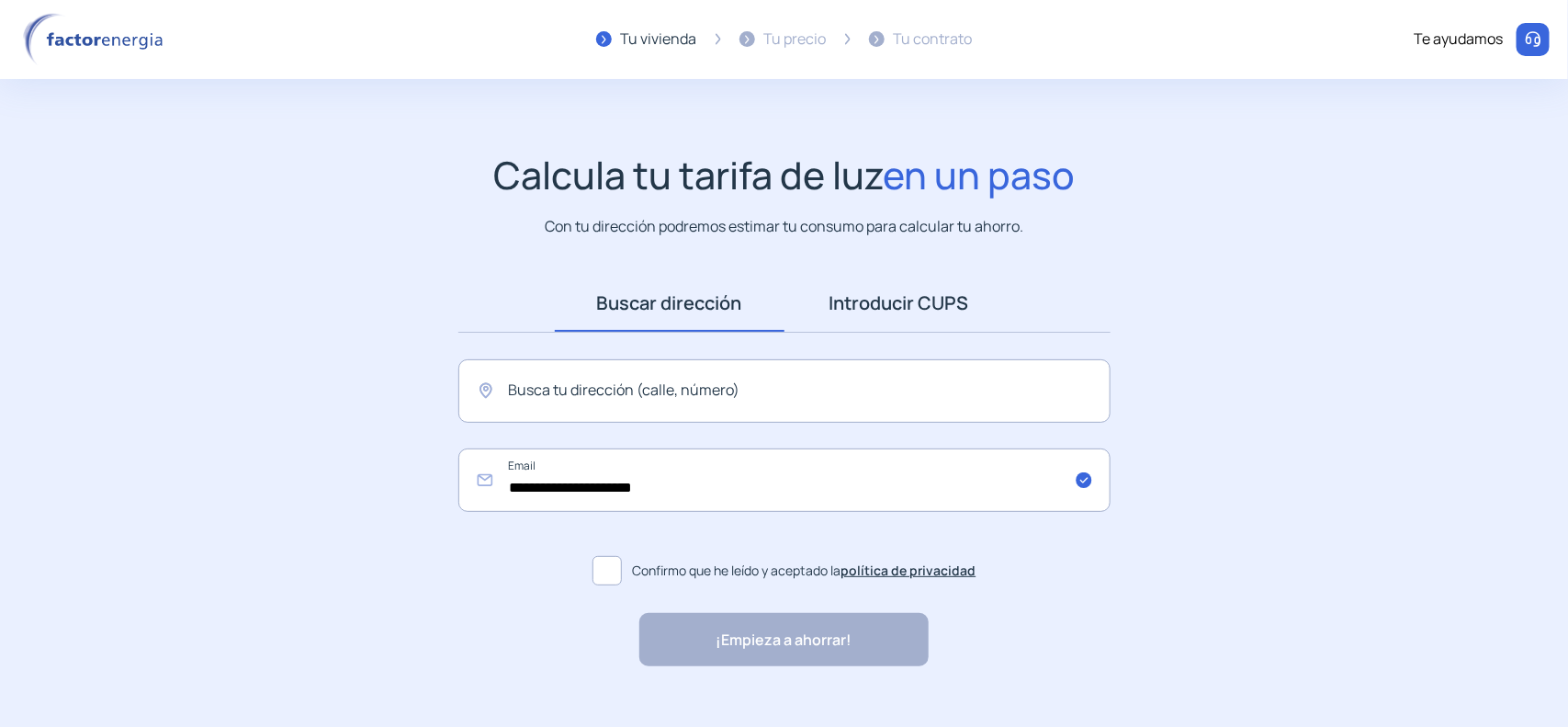 click on "Introducir CUPS" at bounding box center [899, 303] 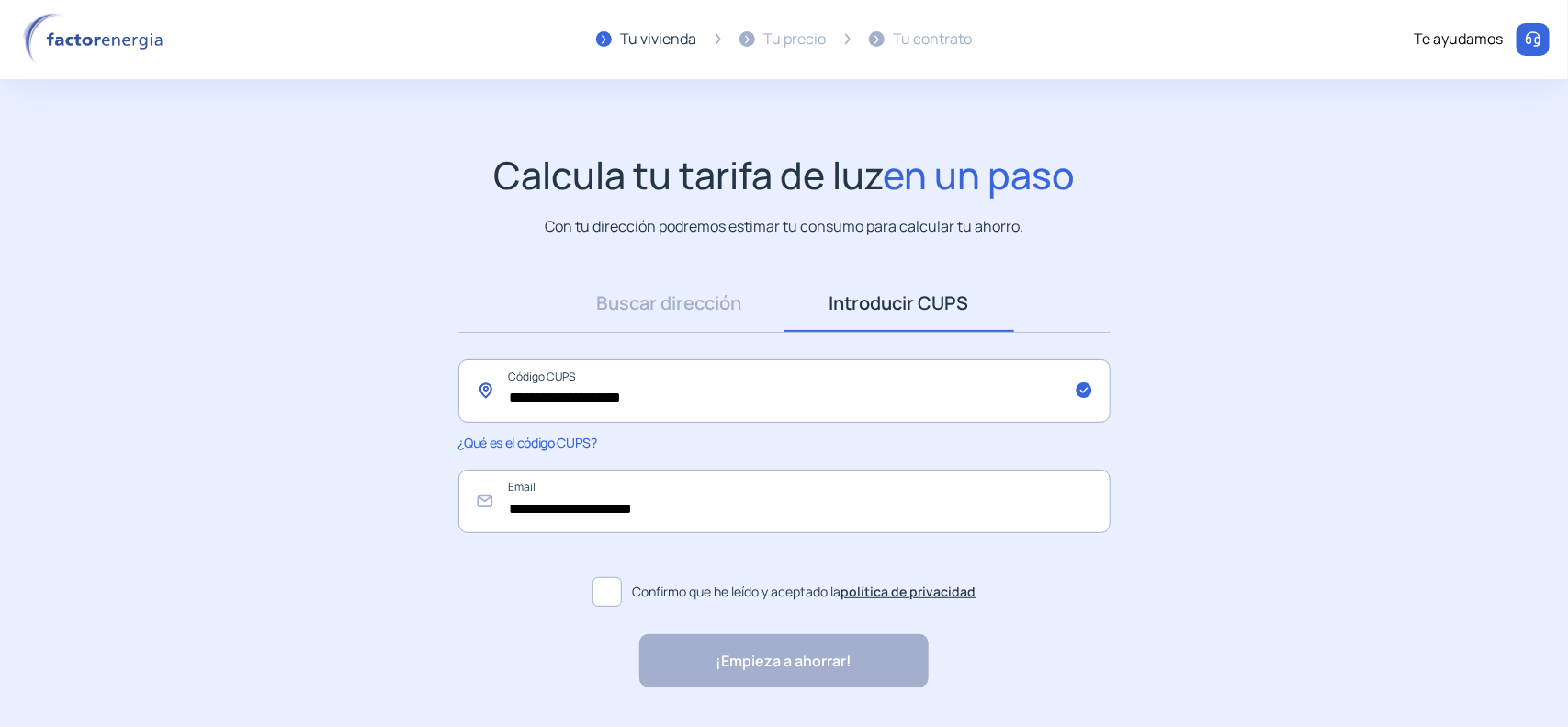 click on "**********" at bounding box center [784, 391] 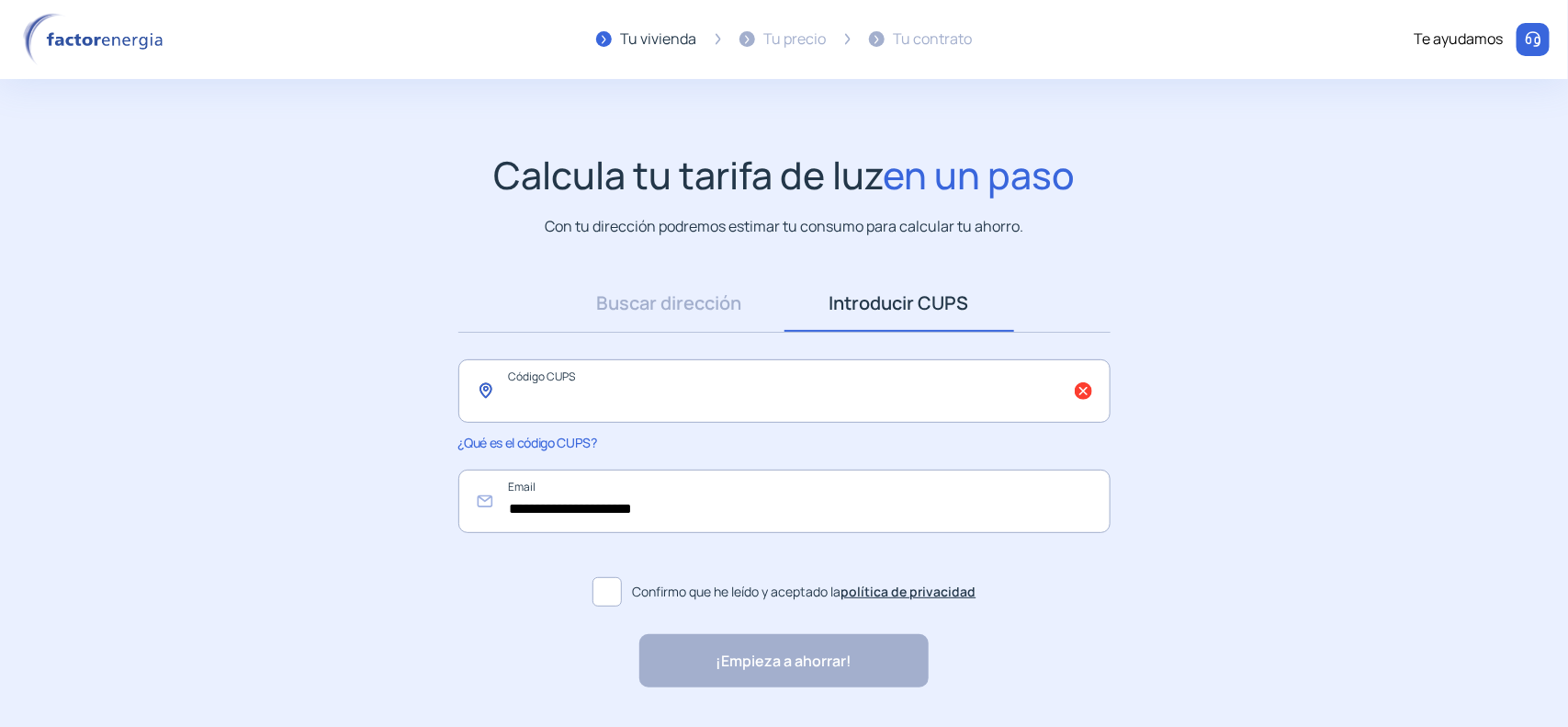 paste on "**********" 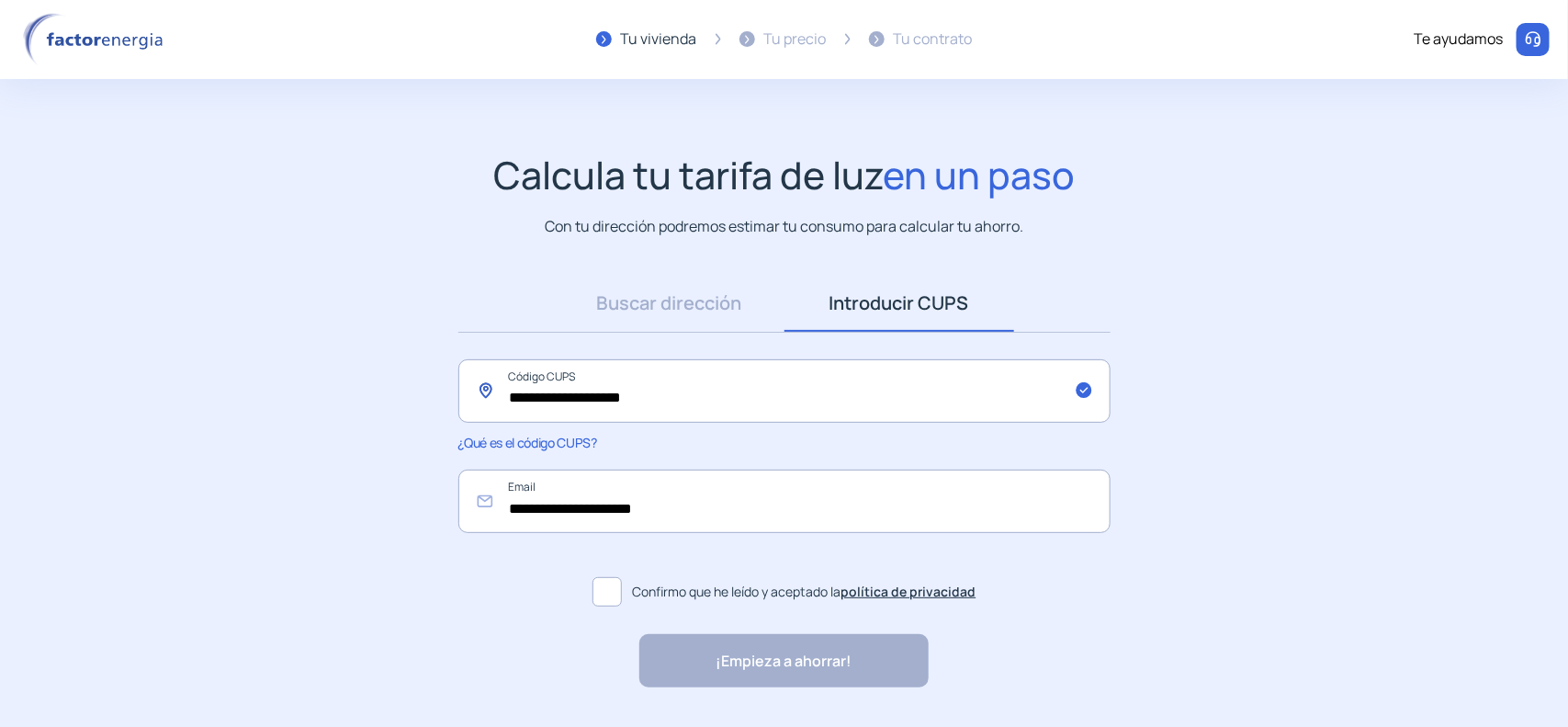 type on "**********" 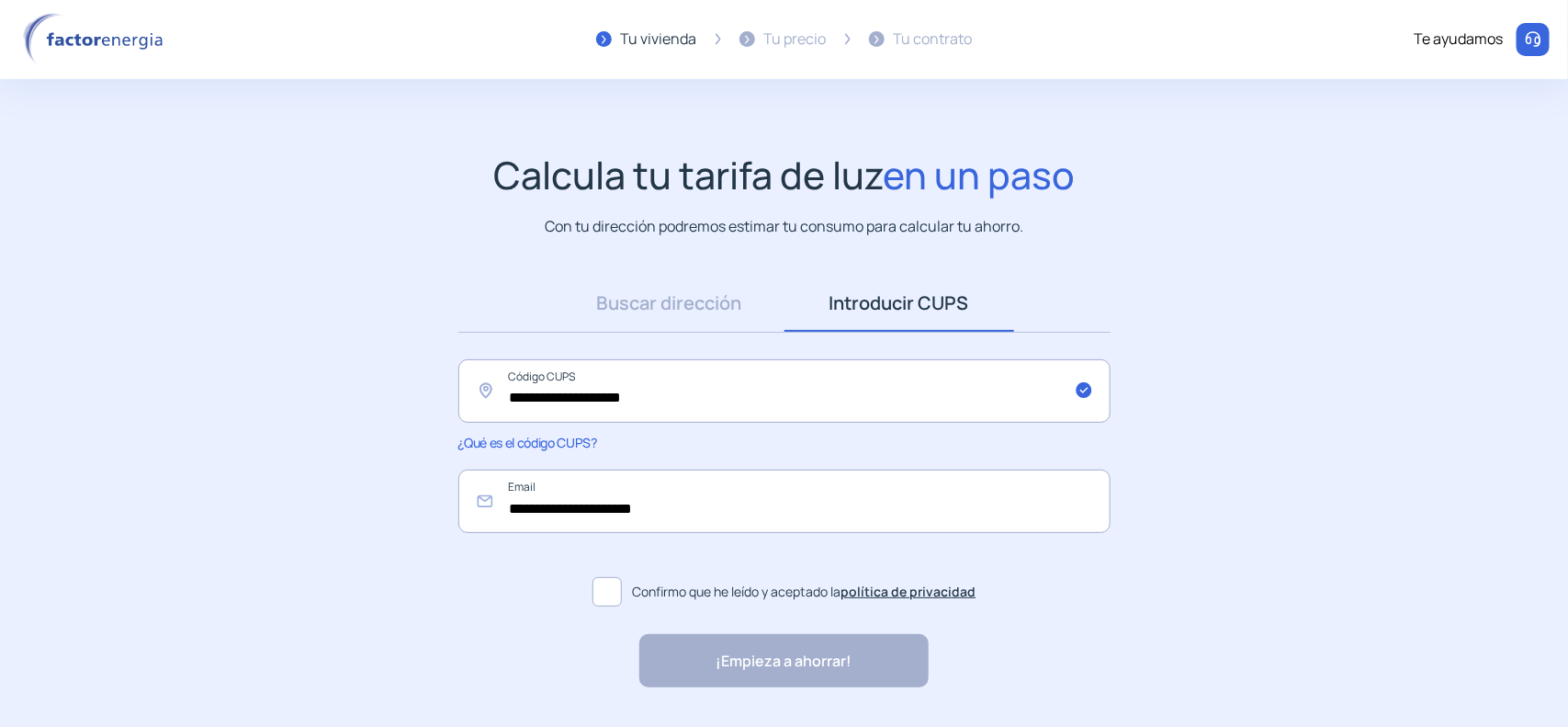 click at bounding box center (607, 592) 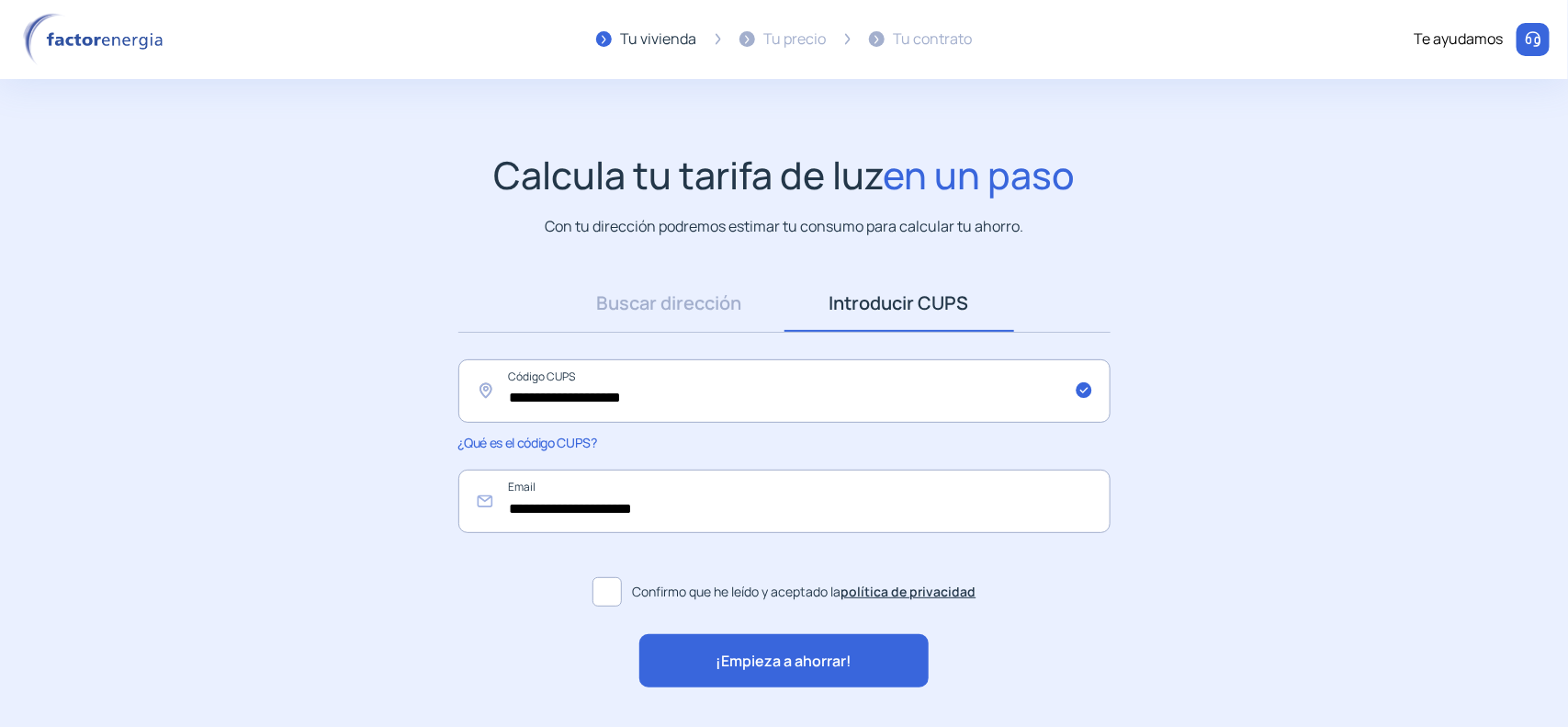 click on "¡Empieza a ahorrar!" at bounding box center [784, 662] 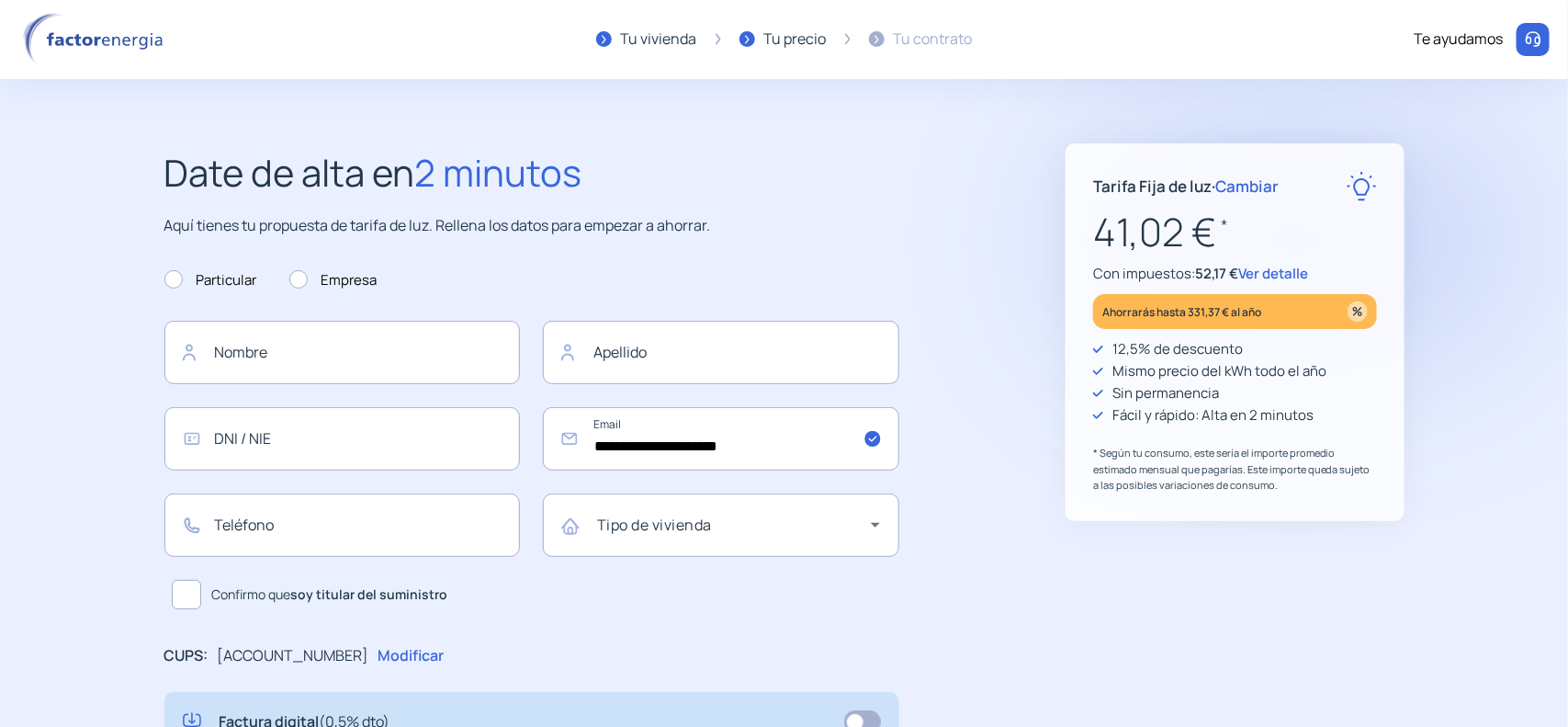 click on "Ver detalle" at bounding box center (1273, 273) 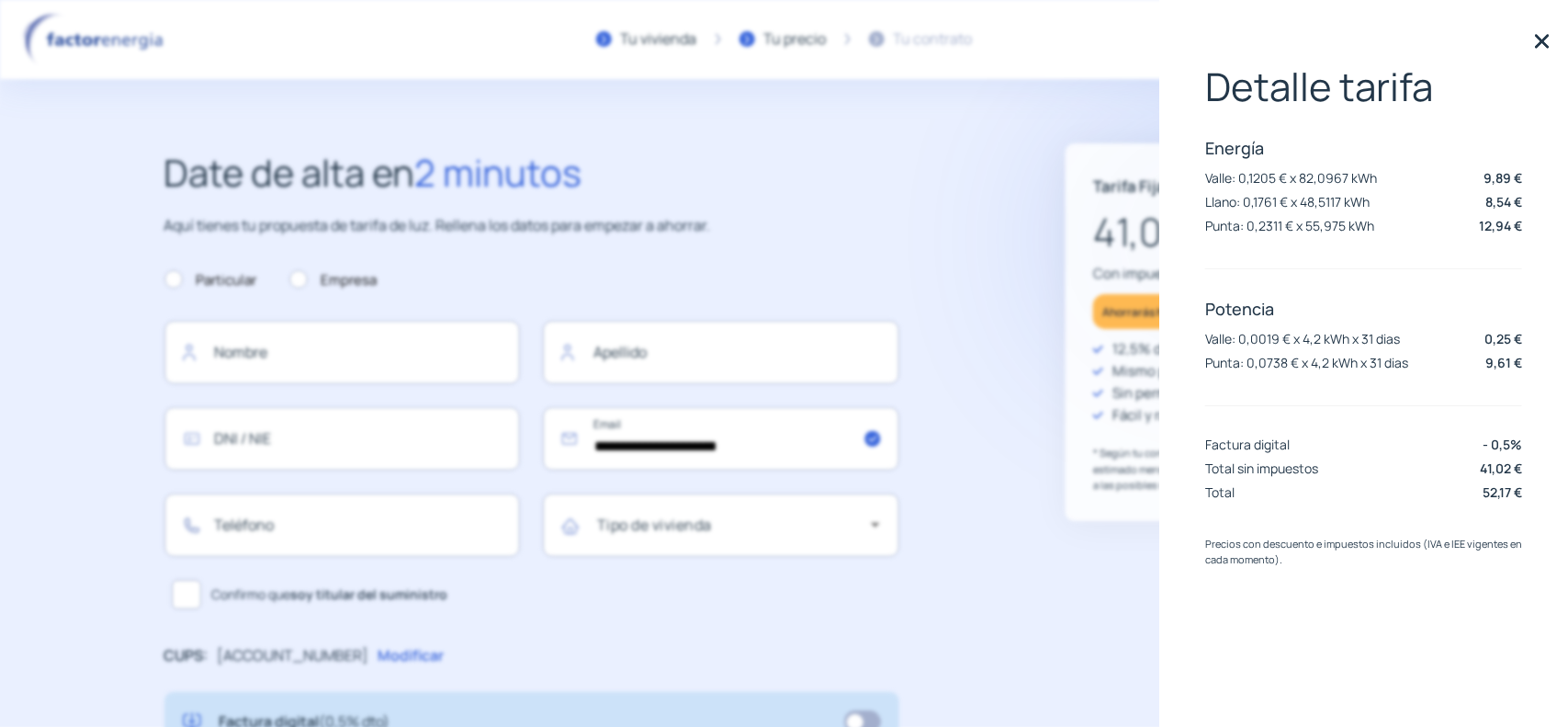 click at bounding box center [1542, 41] 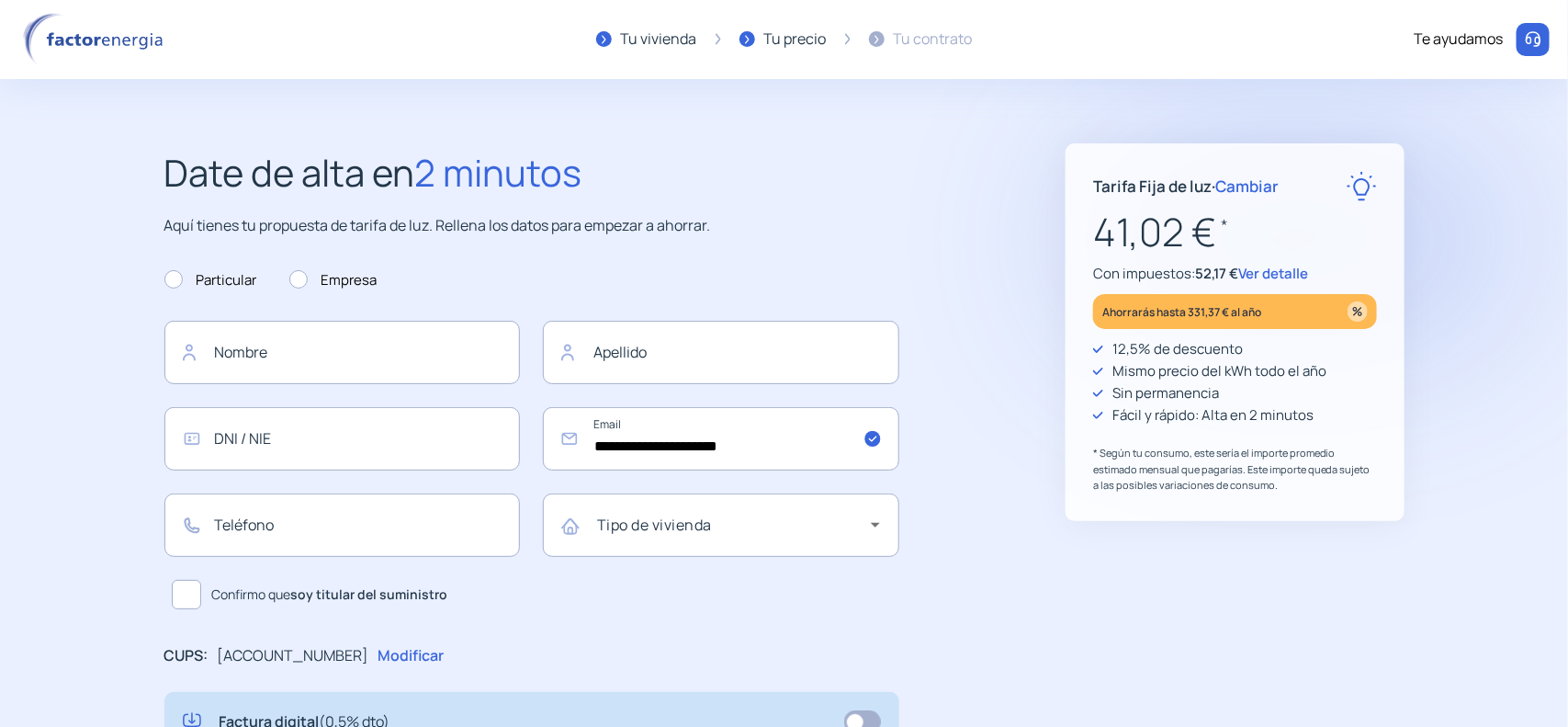 click on "**********" at bounding box center (784, 718) 